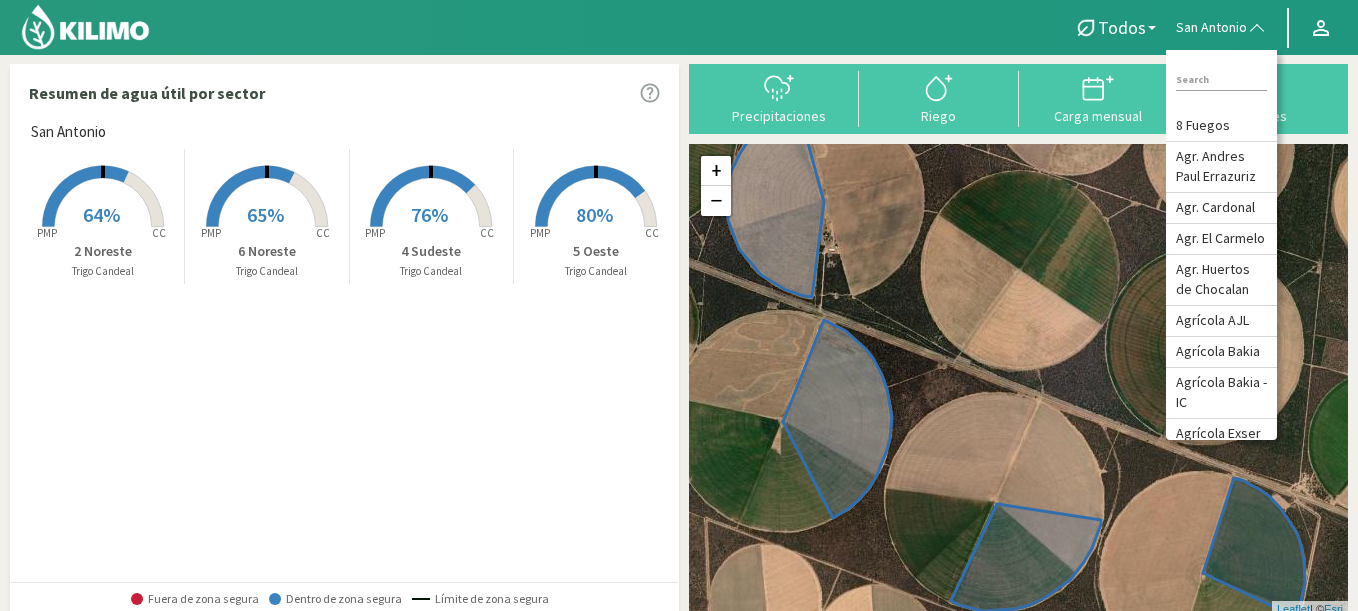scroll, scrollTop: 0, scrollLeft: 0, axis: both 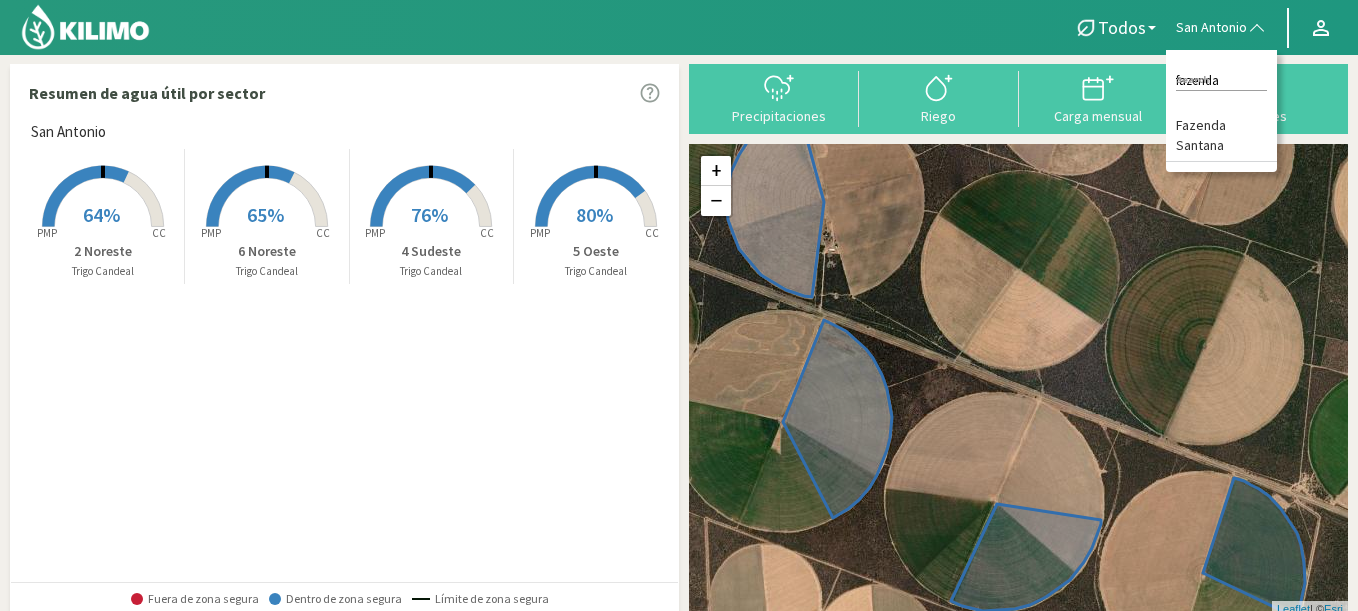 type on "fazenda" 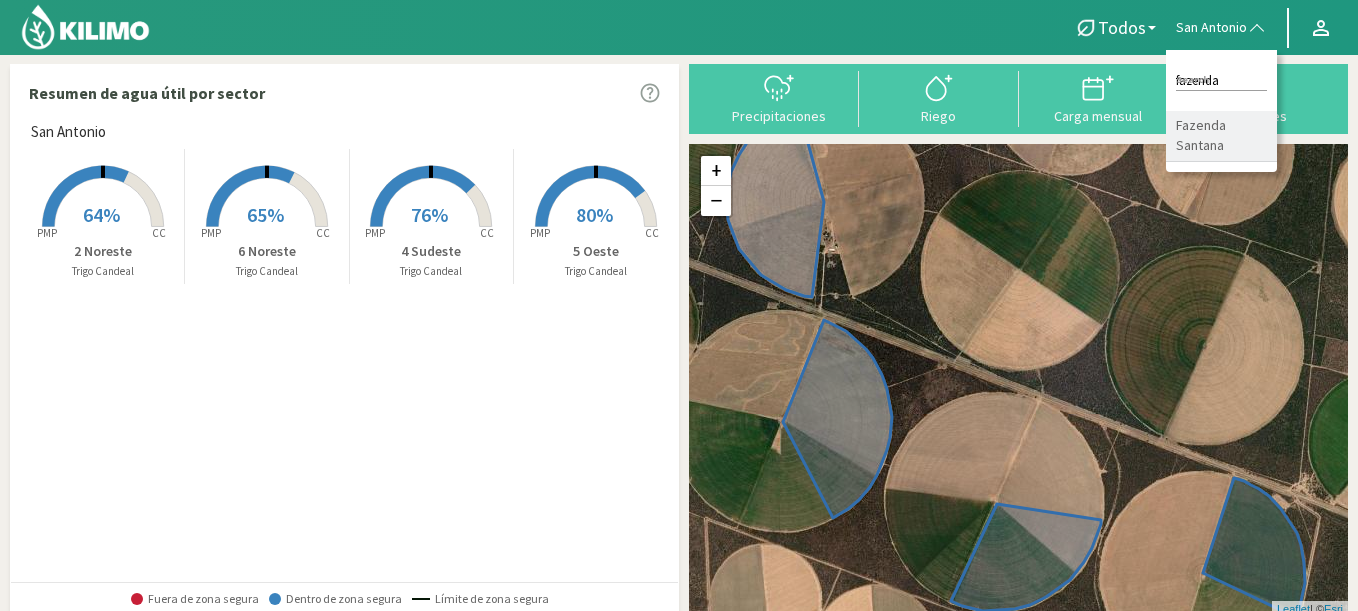 click on "Fazenda Santana" at bounding box center (1221, 136) 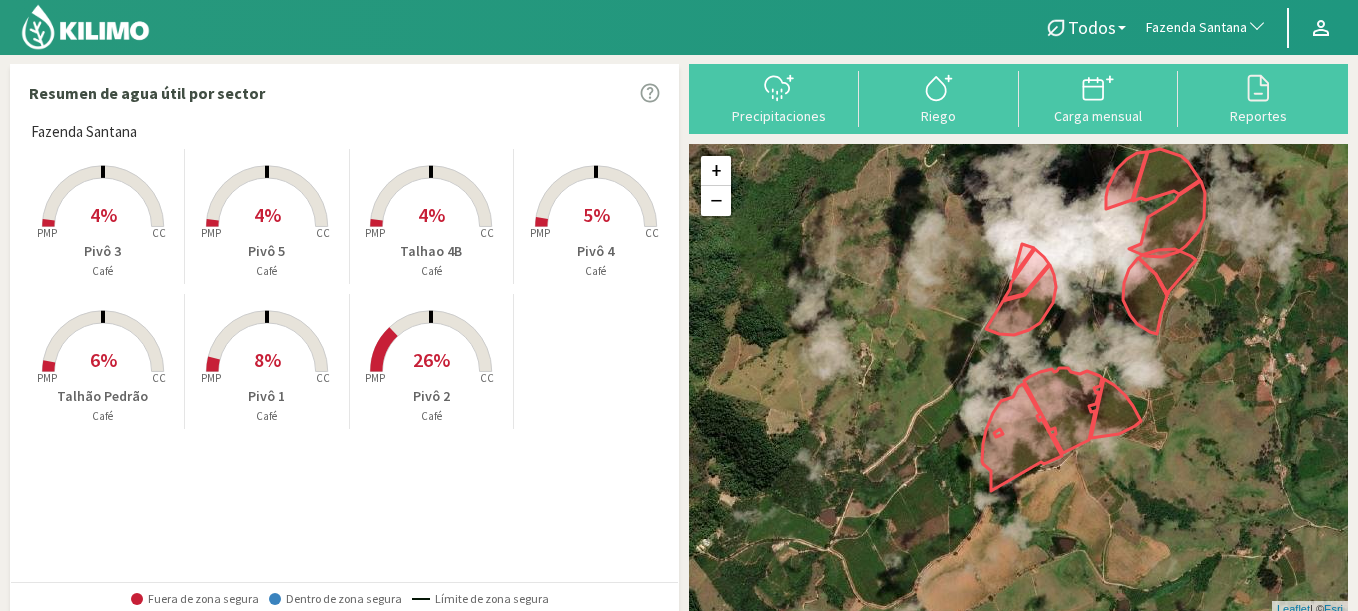 click on "8%" at bounding box center [267, 359] 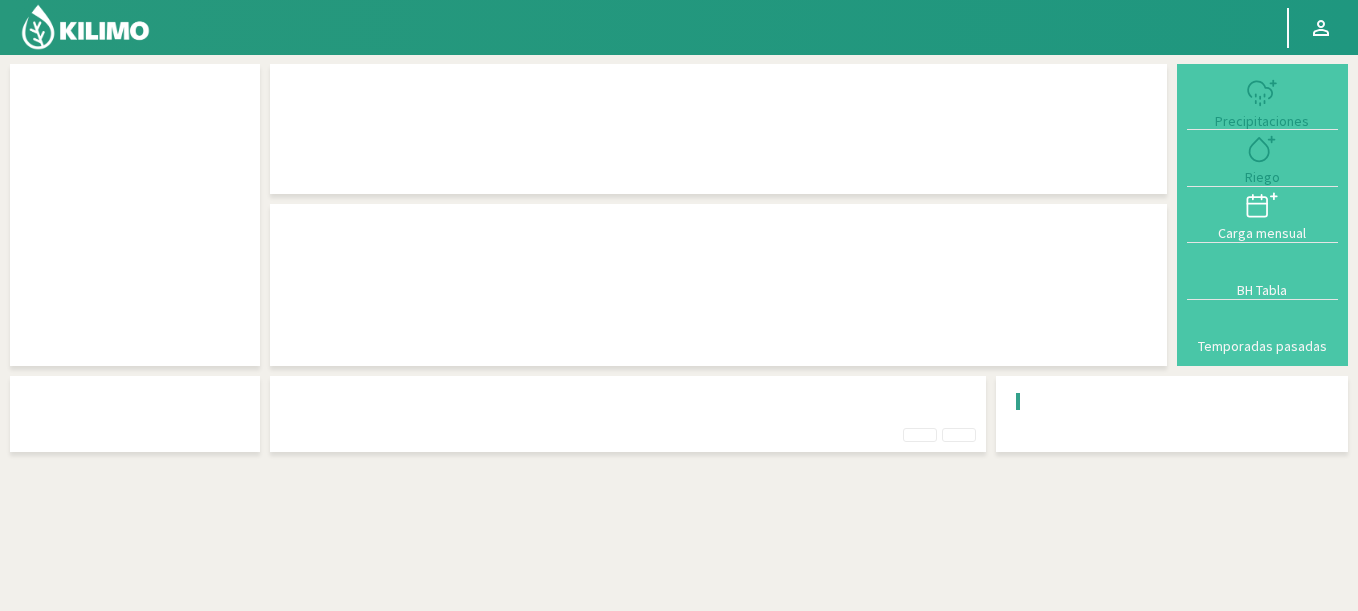 click at bounding box center [135, 215] 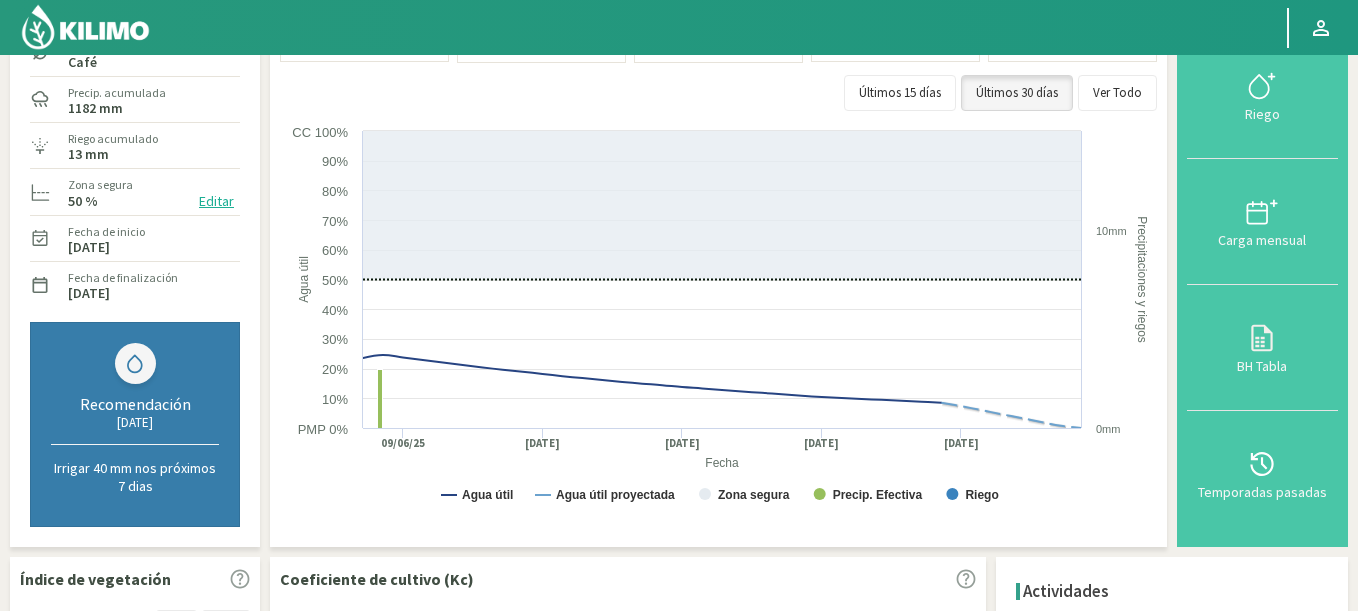 scroll, scrollTop: 0, scrollLeft: 0, axis: both 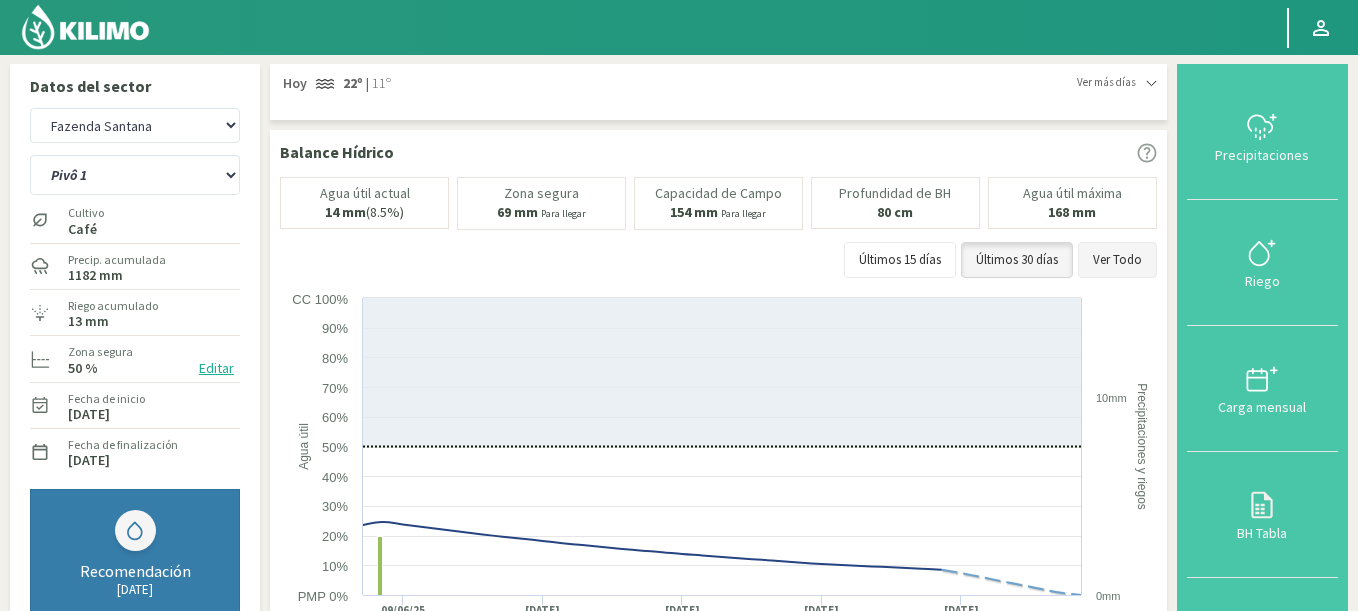 click on "Ver Todo" at bounding box center [1117, 260] 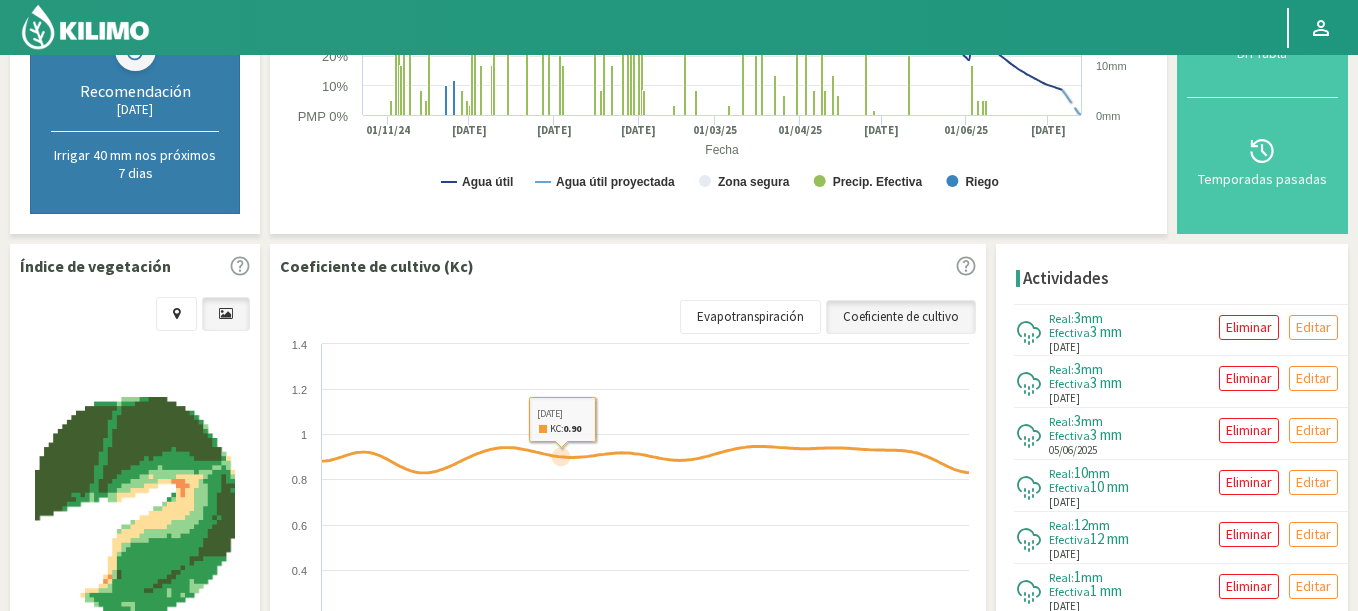scroll, scrollTop: 0, scrollLeft: 0, axis: both 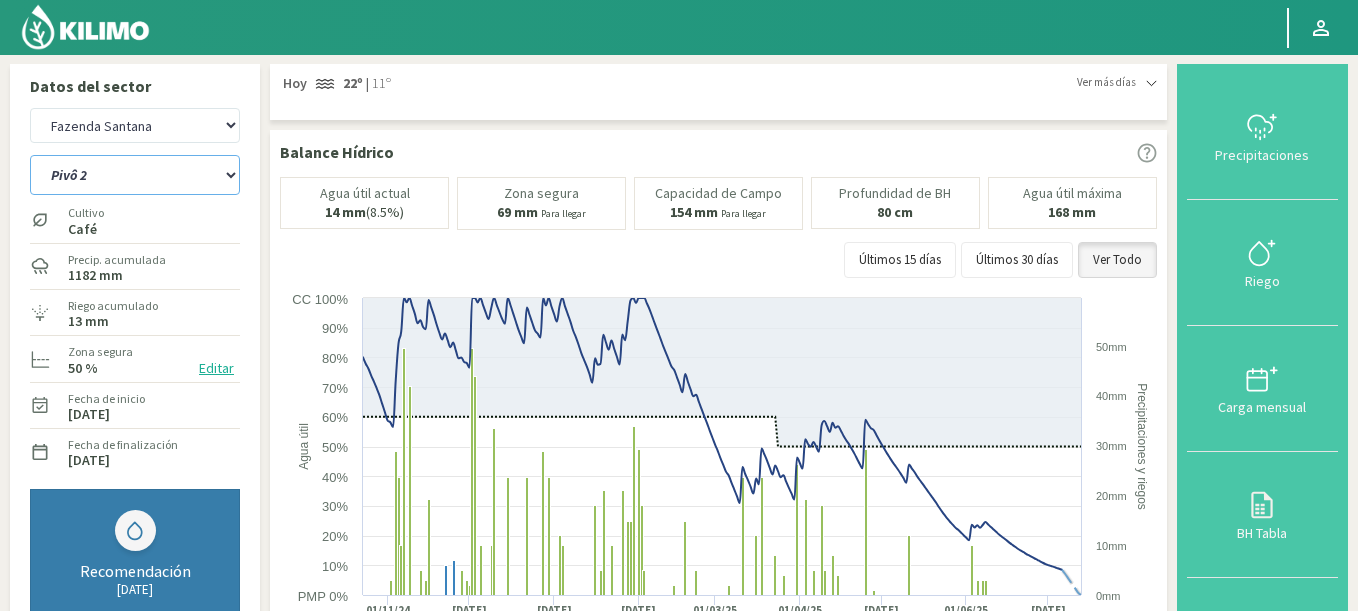 click on "Pivô 1   Pivô 2   Pivô 3   Pivô 4   Pivô 5   Talhao 4B   Talhão Pedrão" at bounding box center (135, 175) 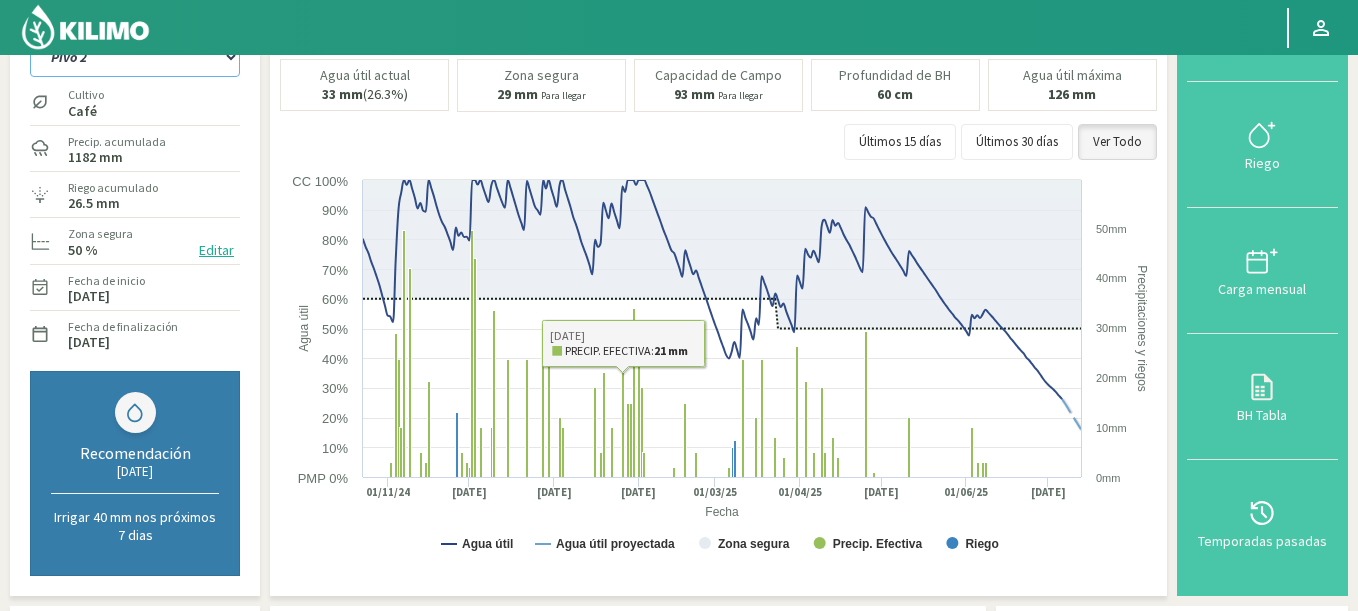 scroll, scrollTop: 0, scrollLeft: 0, axis: both 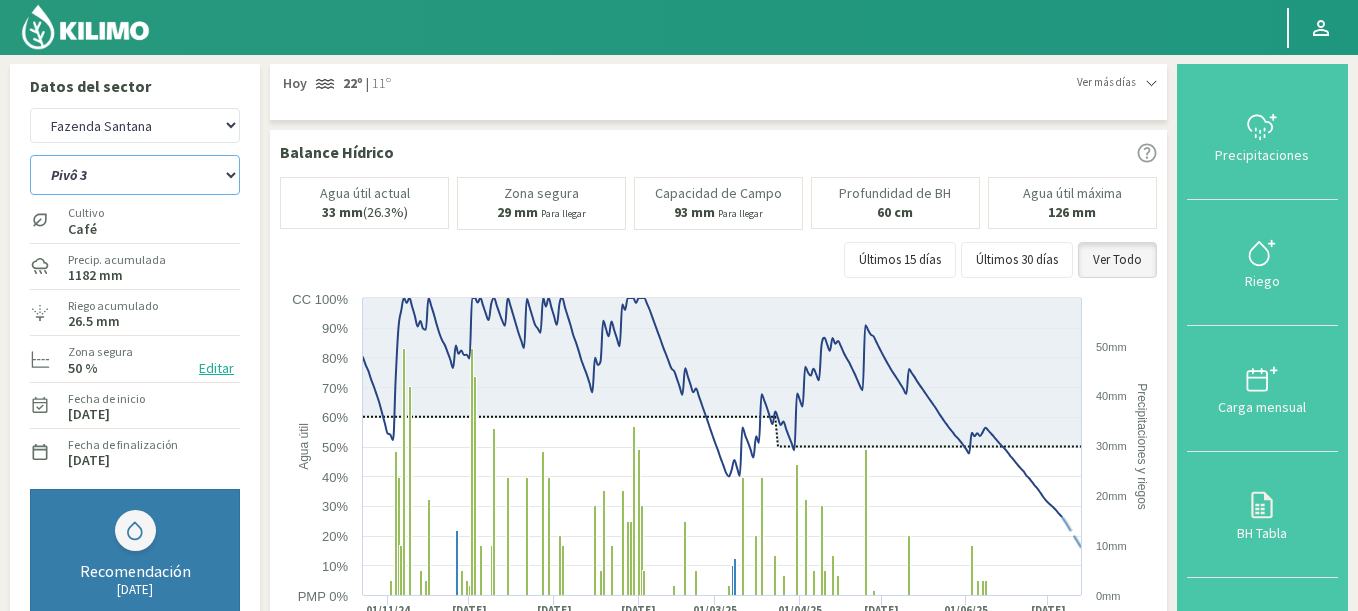 click on "Pivô 1   Pivô 2   Pivô 3   Pivô 4   Pivô 5   Talhao 4B   Talhão Pedrão" at bounding box center [135, 175] 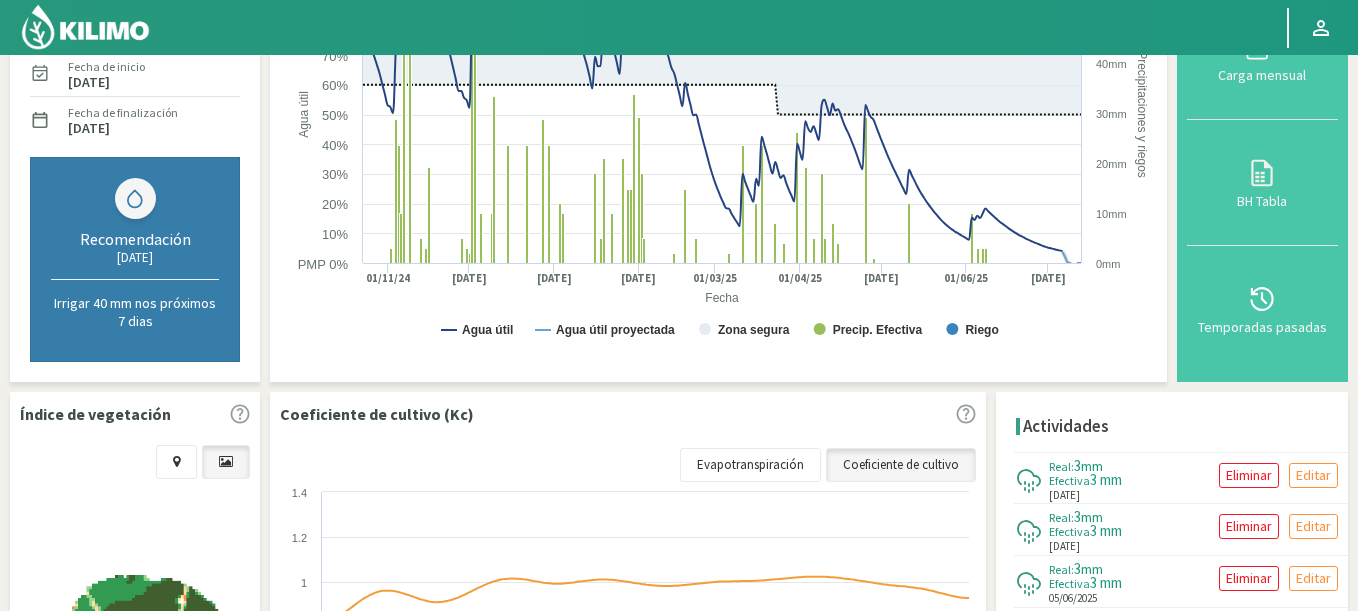 scroll, scrollTop: 0, scrollLeft: 0, axis: both 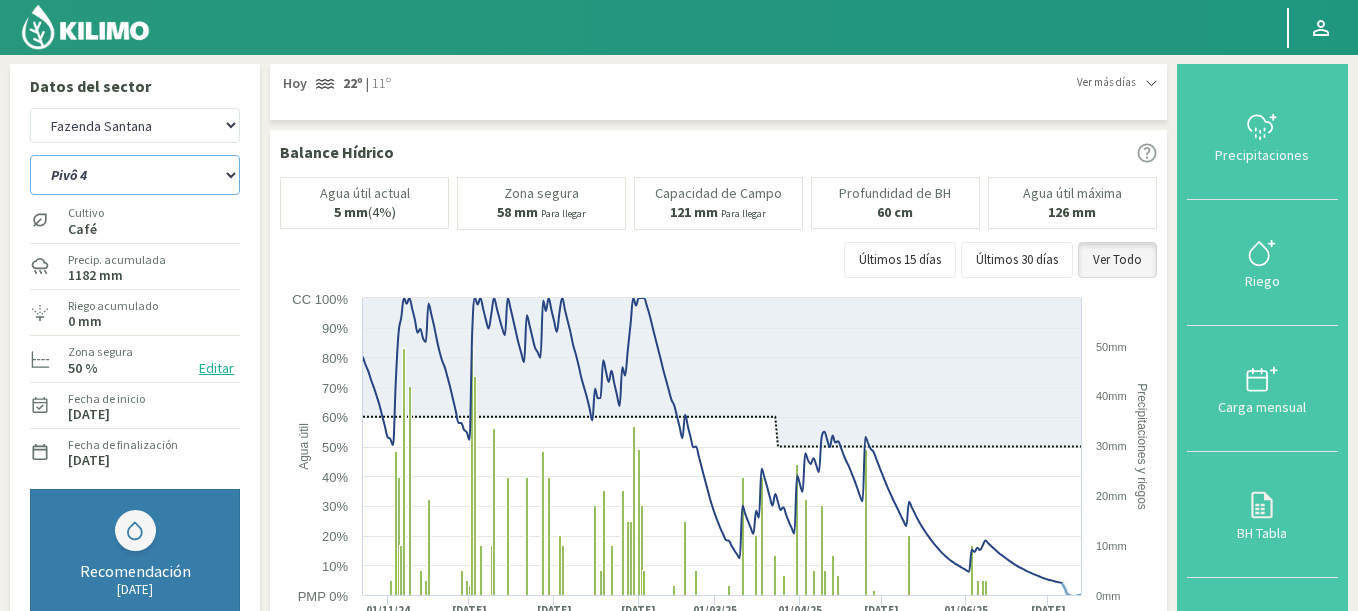 click on "Pivô 1   Pivô 2   Pivô 3   Pivô 4   Pivô 5   Talhao 4B   Talhão Pedrão" at bounding box center [135, 175] 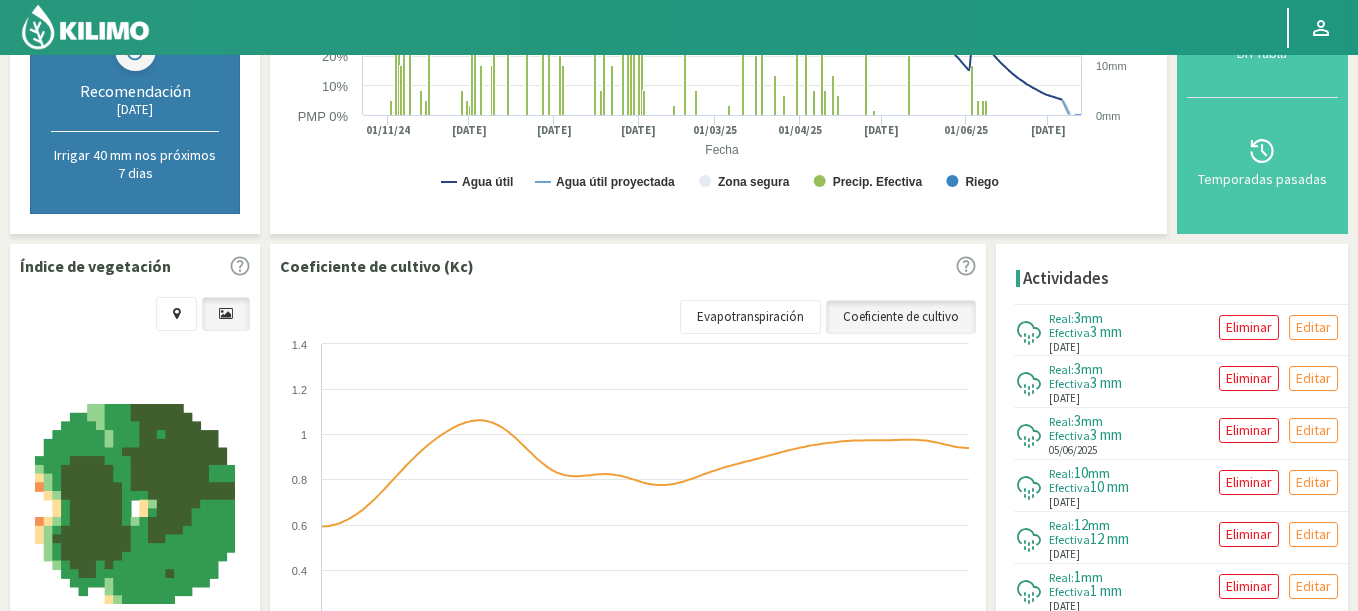 scroll, scrollTop: 0, scrollLeft: 0, axis: both 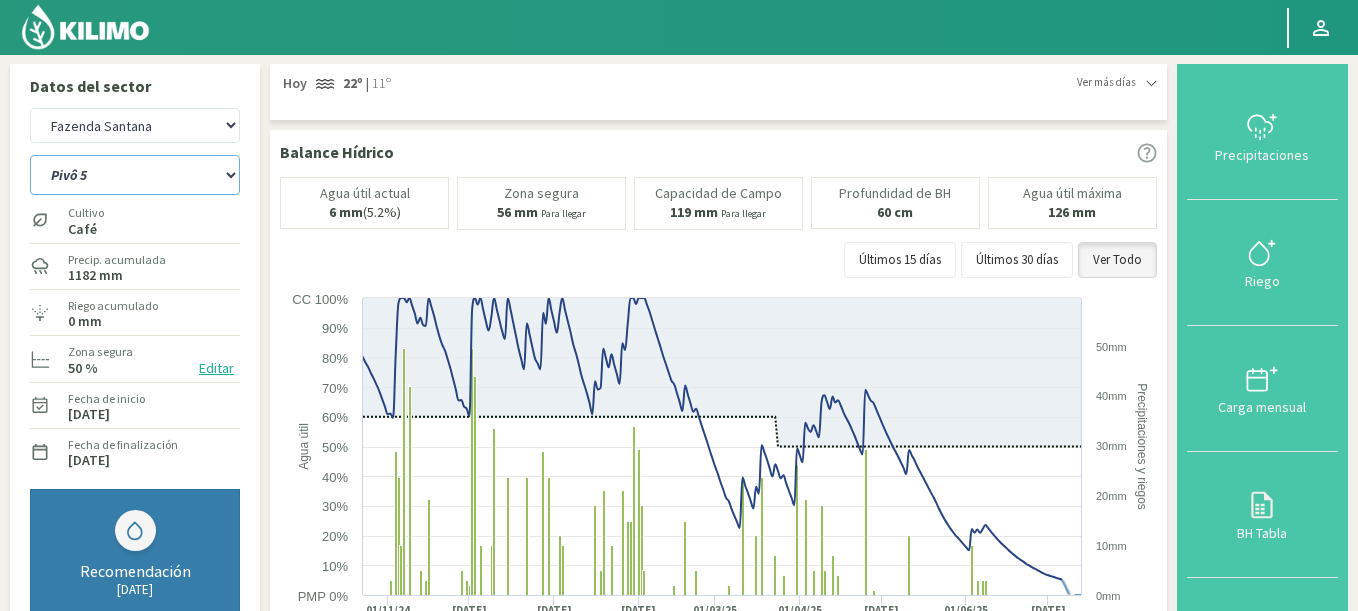 click on "Pivô 1   Pivô 2   Pivô 3   Pivô 4   Pivô 5   Talhao 4B   Talhão Pedrão" at bounding box center (135, 175) 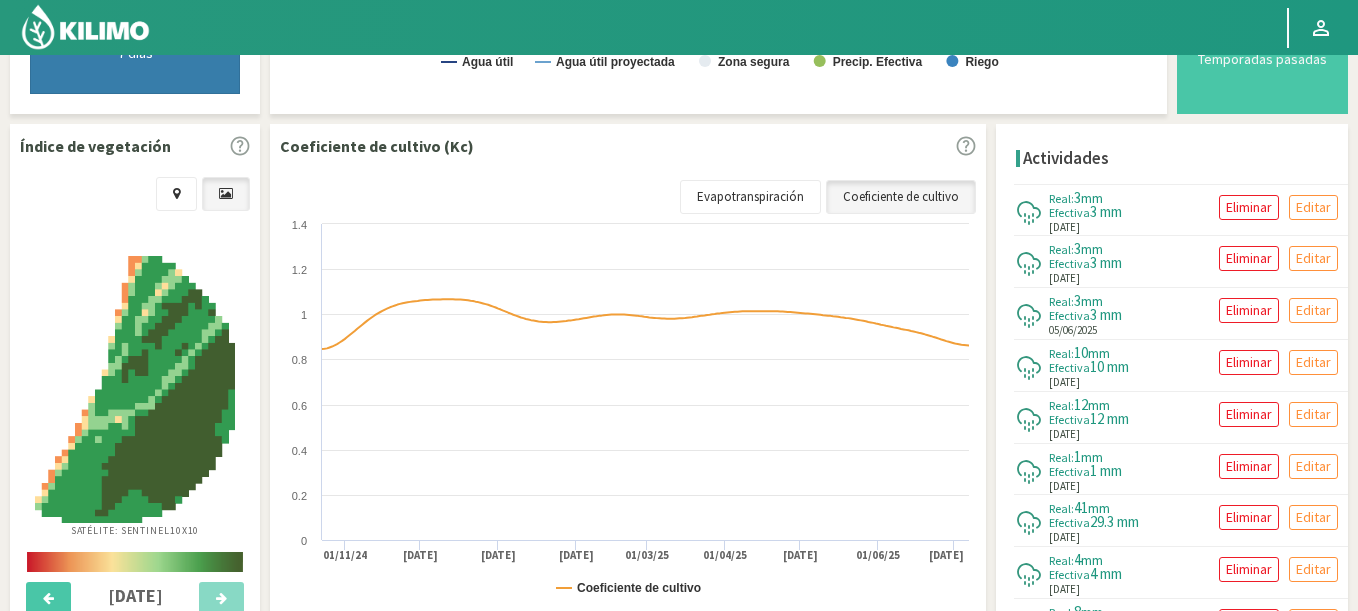 scroll, scrollTop: 0, scrollLeft: 0, axis: both 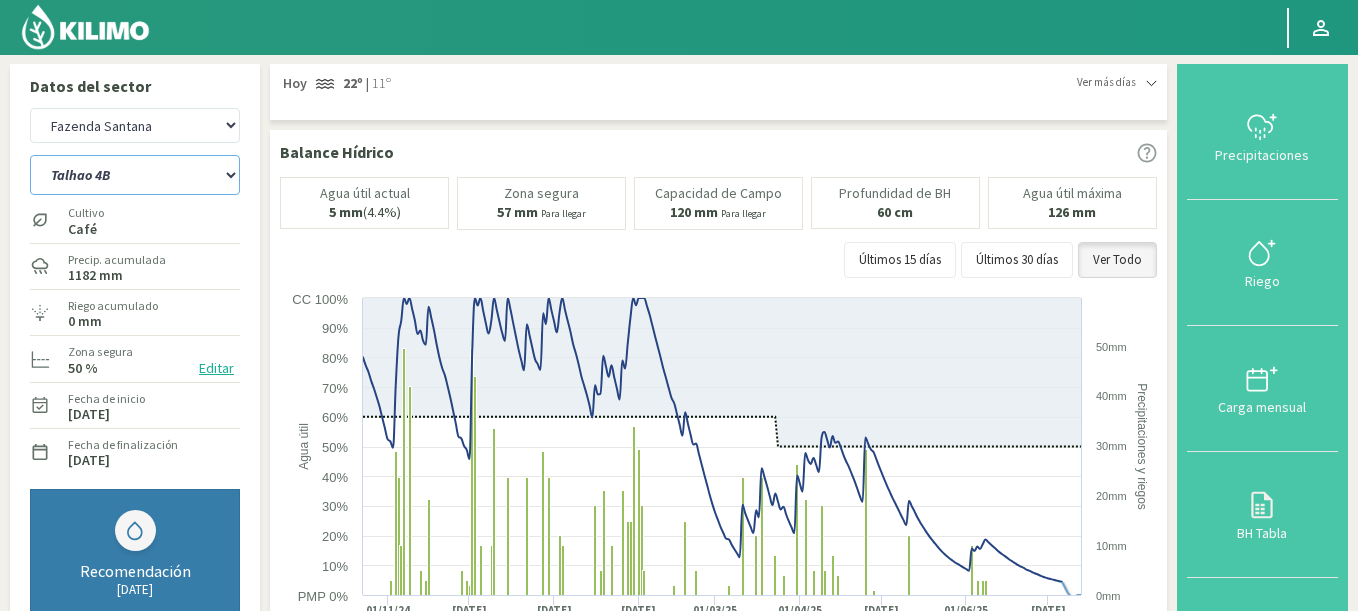 click on "Pivô 1   Pivô 2   Pivô 3   Pivô 4   Pivô 5   Talhao 4B   Talhão Pedrão" at bounding box center (135, 175) 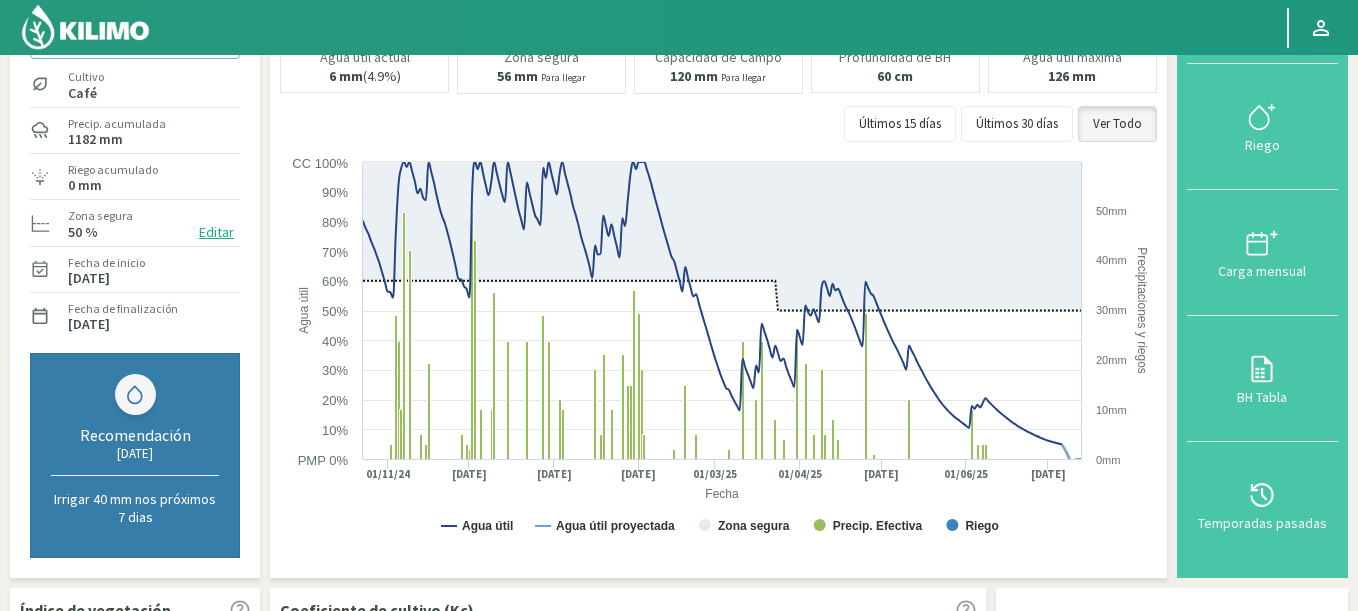 scroll, scrollTop: 0, scrollLeft: 0, axis: both 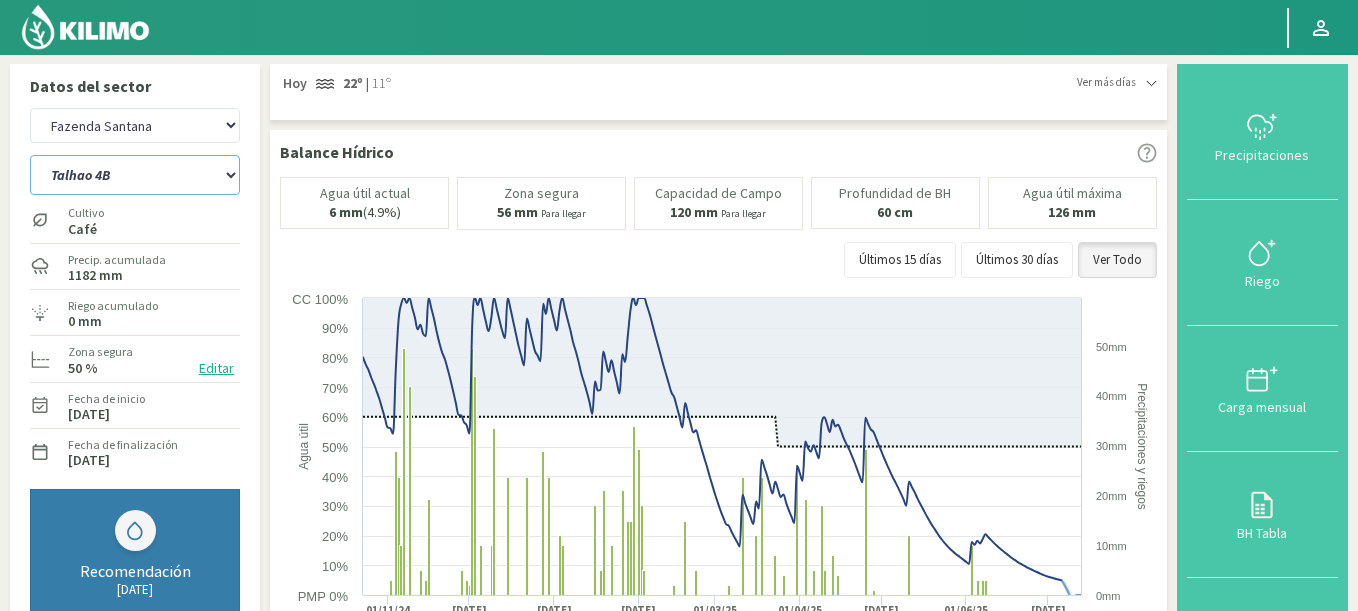 select on "41: Object" 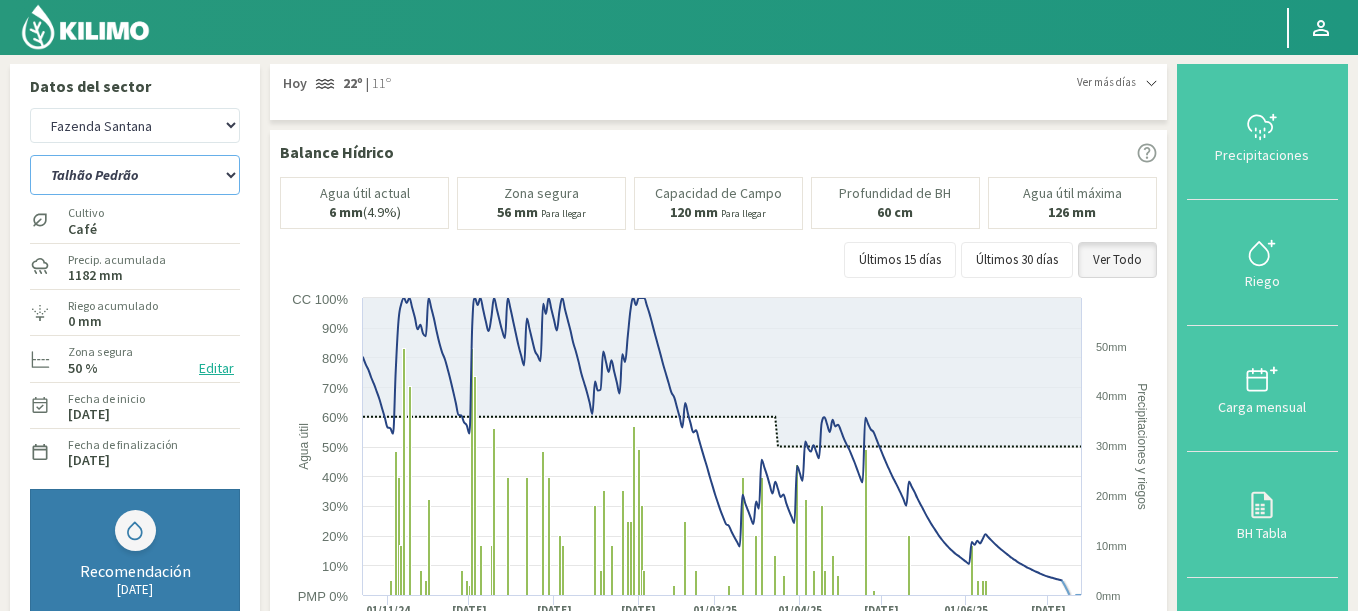 click on "Pivô 1   Pivô 2   Pivô 3   Pivô 4   Pivô 5   Talhao 4B   Talhão Pedrão" at bounding box center (135, 175) 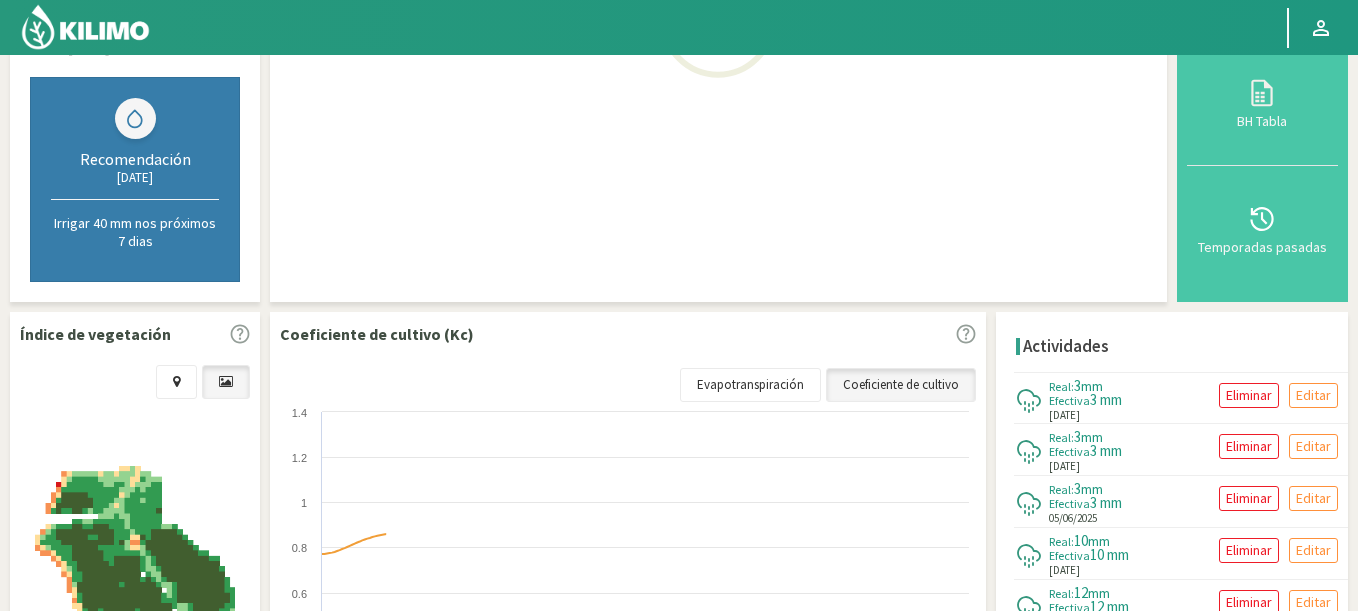scroll, scrollTop: 600, scrollLeft: 0, axis: vertical 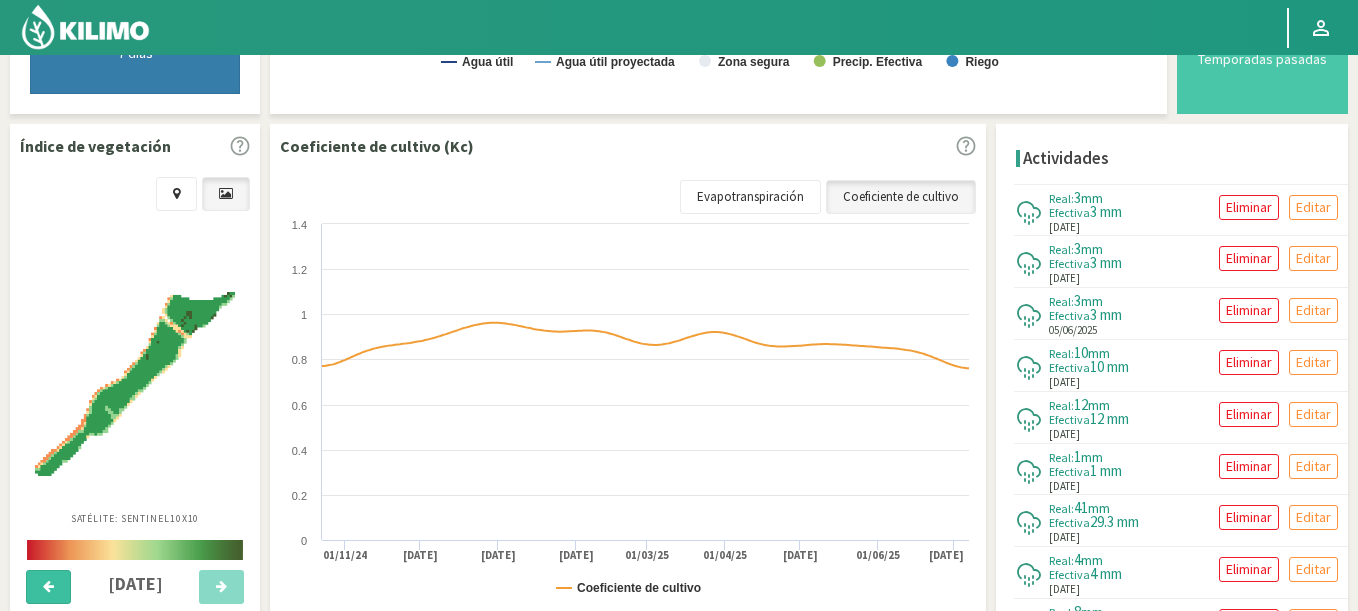 click at bounding box center [48, 586] 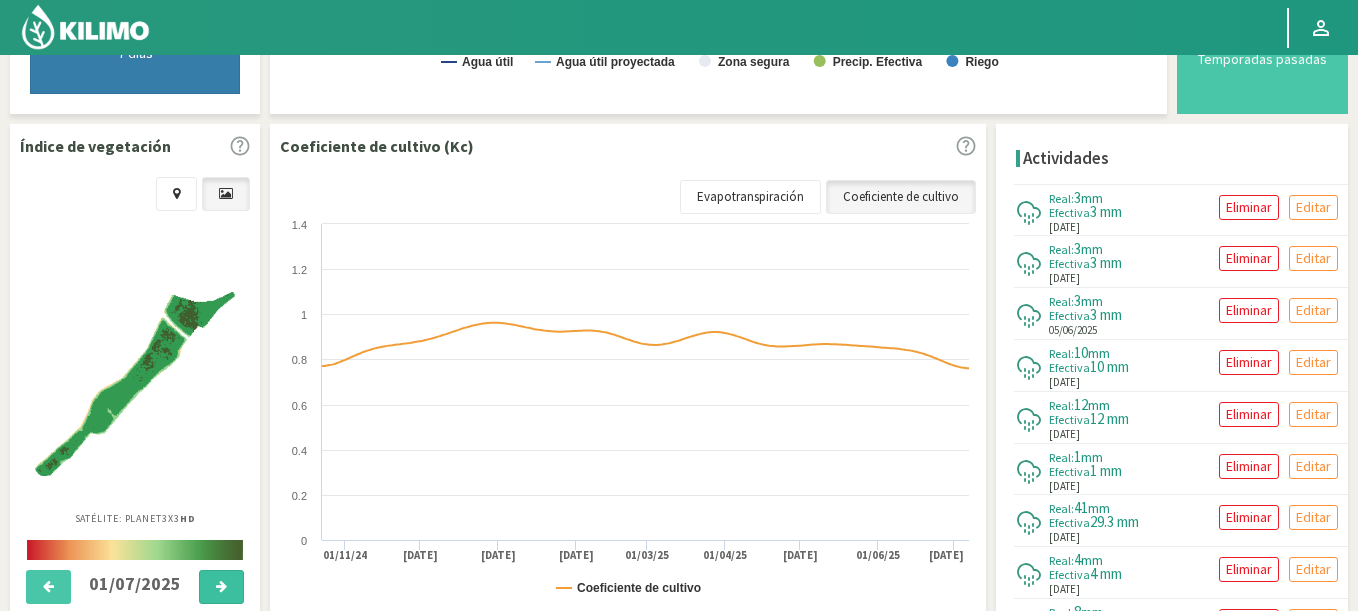 click at bounding box center (221, 586) 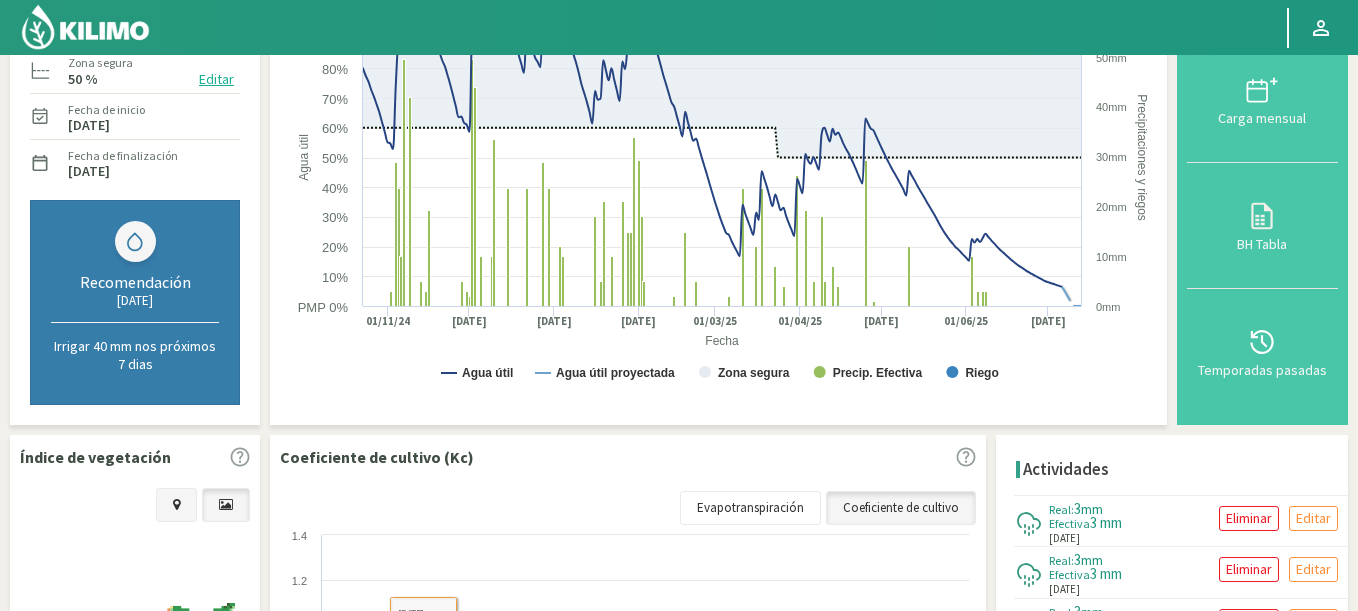 scroll, scrollTop: 0, scrollLeft: 0, axis: both 